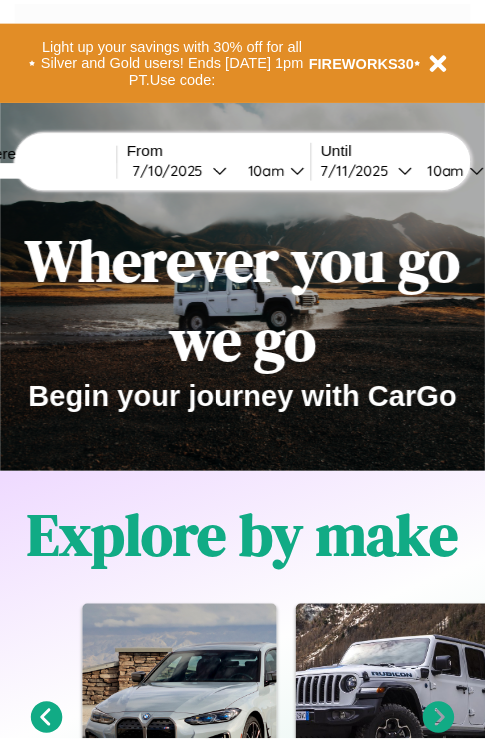 scroll, scrollTop: 0, scrollLeft: 0, axis: both 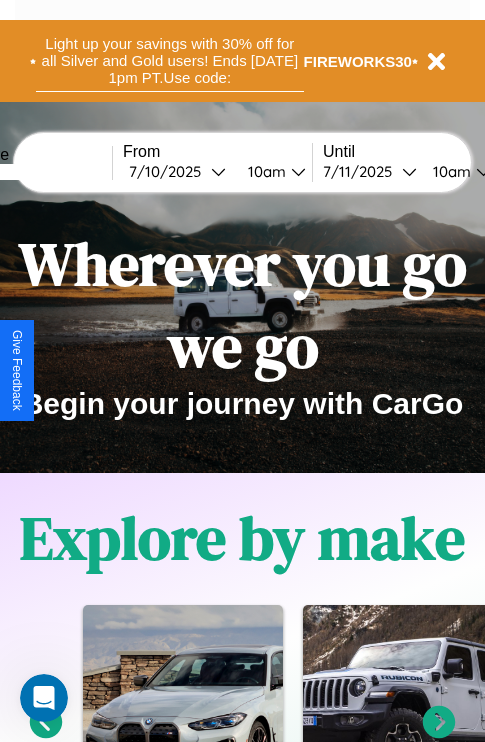 click on "Light up your savings with 30% off for all Silver and Gold users! Ends [DATE] 1pm PT.  Use code:" at bounding box center [170, 61] 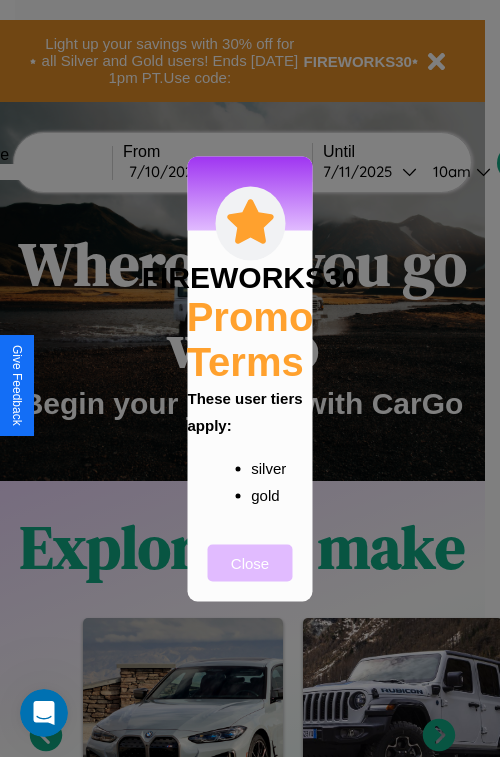 click on "Close" at bounding box center [250, 562] 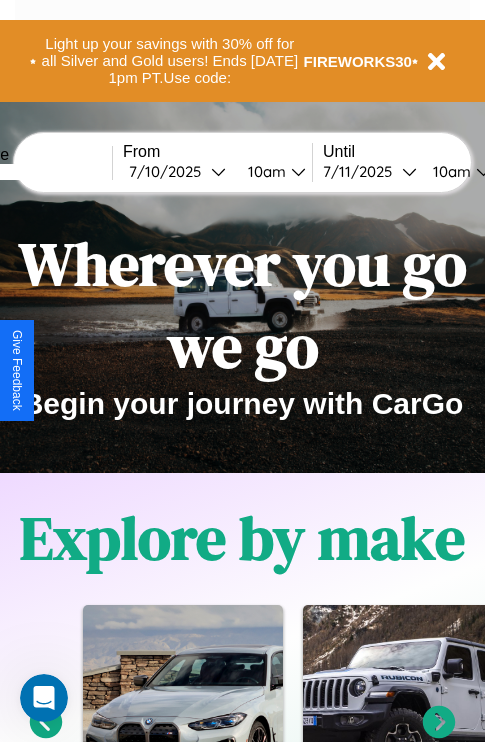 click at bounding box center (37, 172) 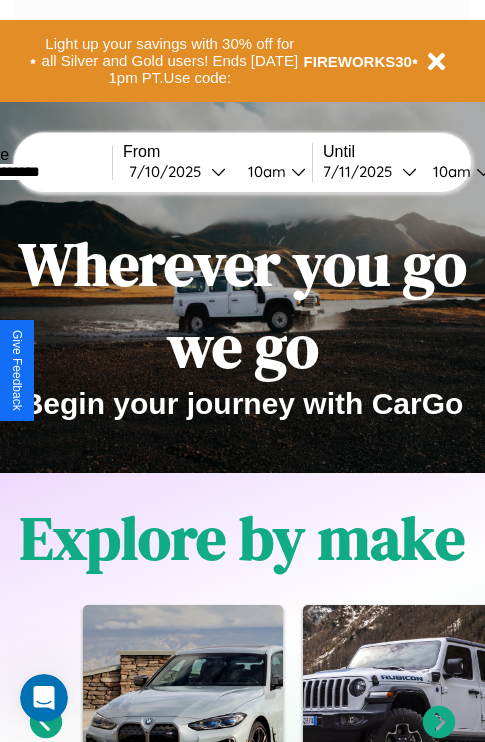 type on "**********" 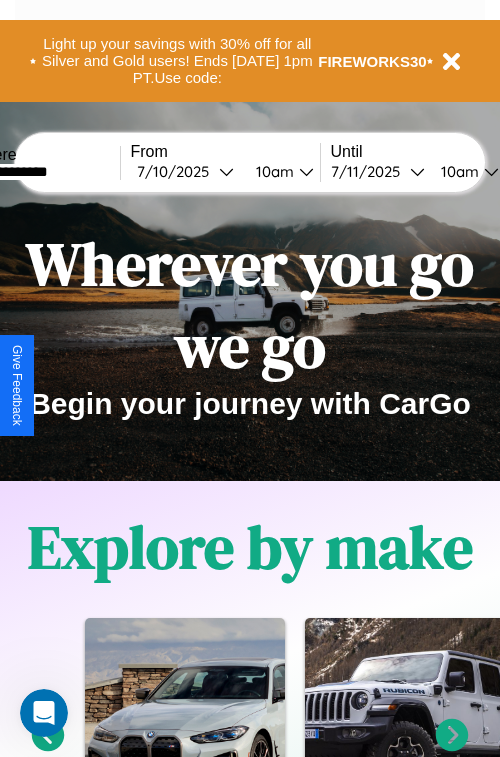 select on "*" 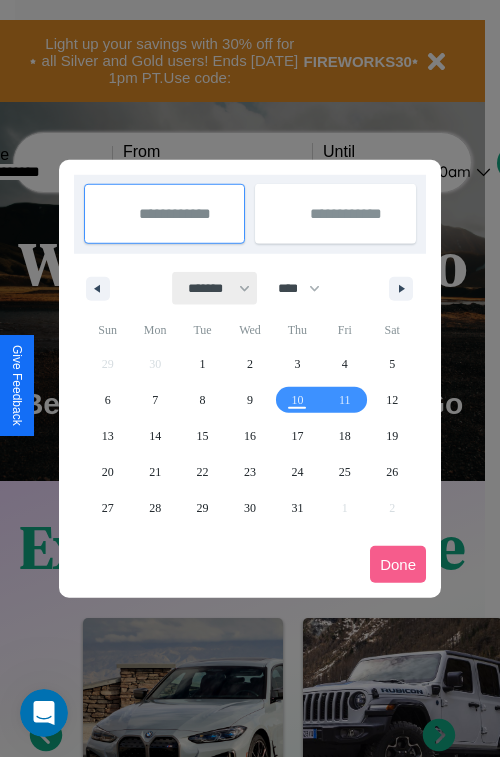 click on "******* ******** ***** ***** *** **** **** ****** ********* ******* ******** ********" at bounding box center [215, 288] 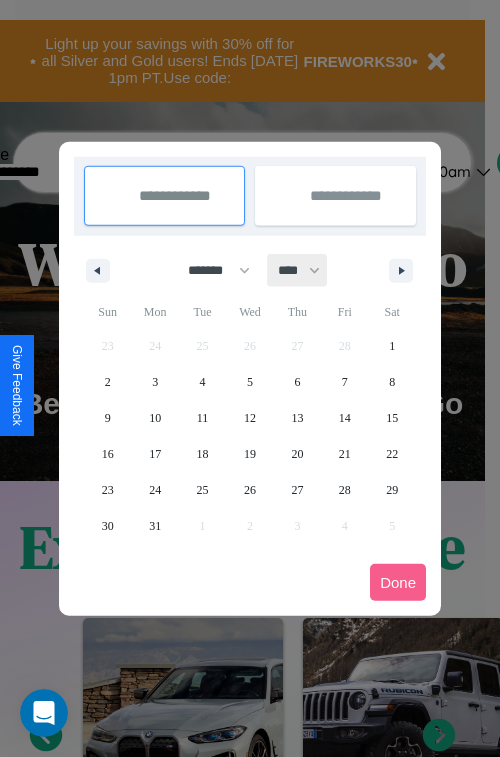 click on "**** **** **** **** **** **** **** **** **** **** **** **** **** **** **** **** **** **** **** **** **** **** **** **** **** **** **** **** **** **** **** **** **** **** **** **** **** **** **** **** **** **** **** **** **** **** **** **** **** **** **** **** **** **** **** **** **** **** **** **** **** **** **** **** **** **** **** **** **** **** **** **** **** **** **** **** **** **** **** **** **** **** **** **** **** **** **** **** **** **** **** **** **** **** **** **** **** **** **** **** **** **** **** **** **** **** **** **** **** **** **** **** **** **** **** **** **** **** **** **** ****" at bounding box center [298, 270] 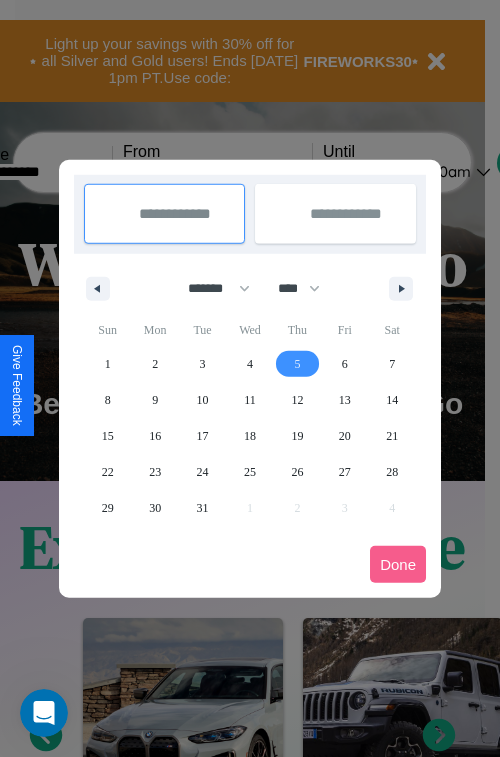 click on "5" at bounding box center [297, 364] 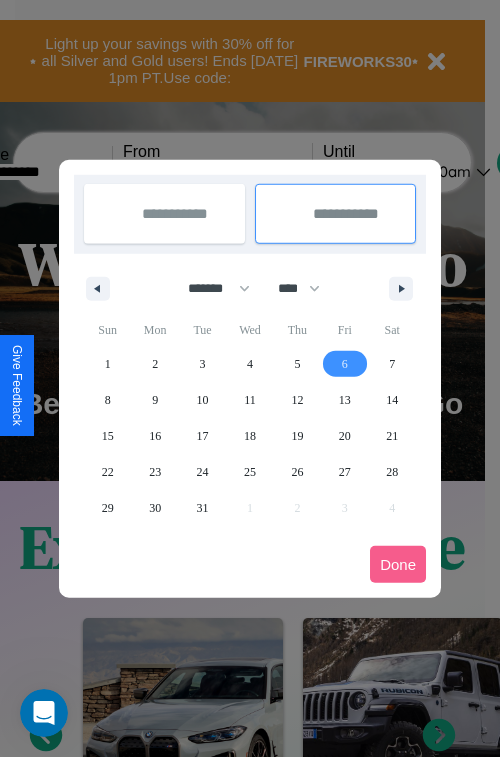click on "6" at bounding box center (345, 364) 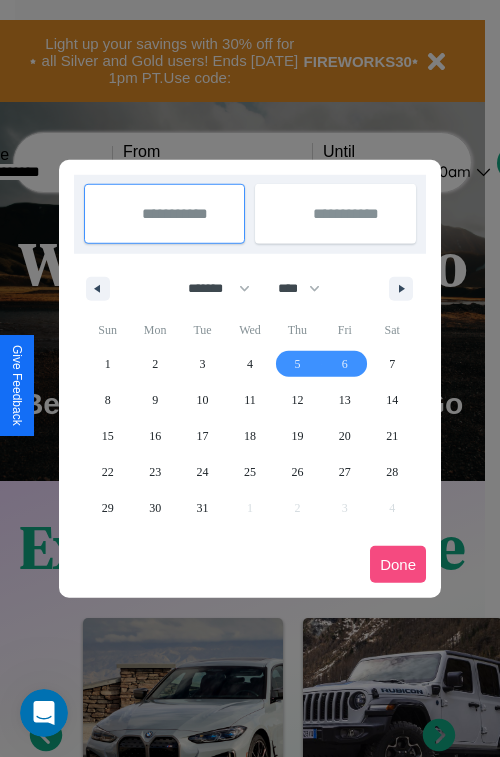 click on "Done" at bounding box center [398, 564] 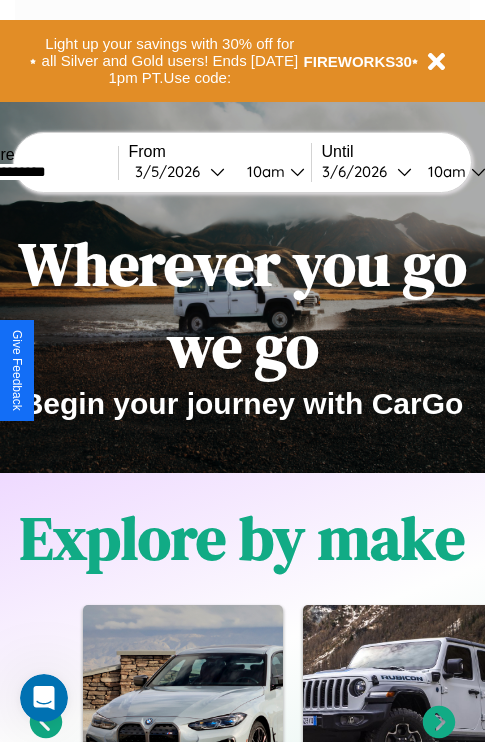 scroll, scrollTop: 0, scrollLeft: 68, axis: horizontal 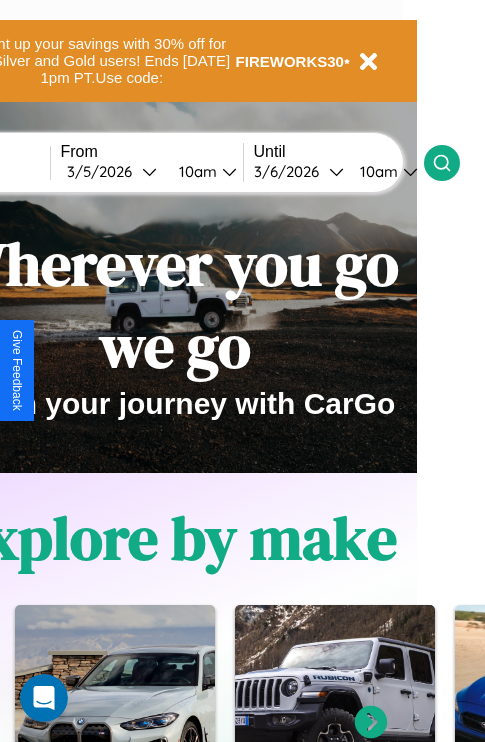 click 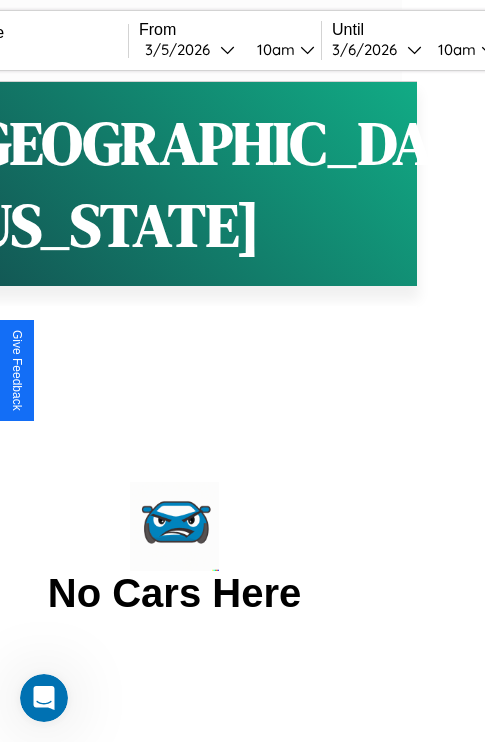 scroll, scrollTop: 0, scrollLeft: 0, axis: both 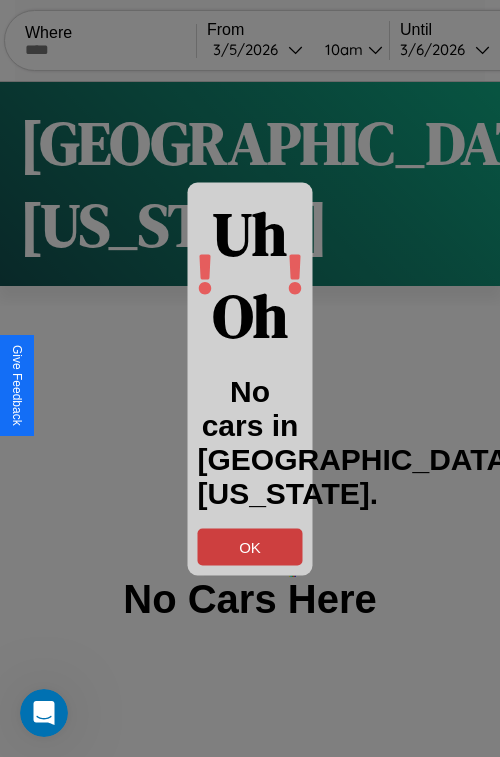 click on "OK" at bounding box center [250, 546] 